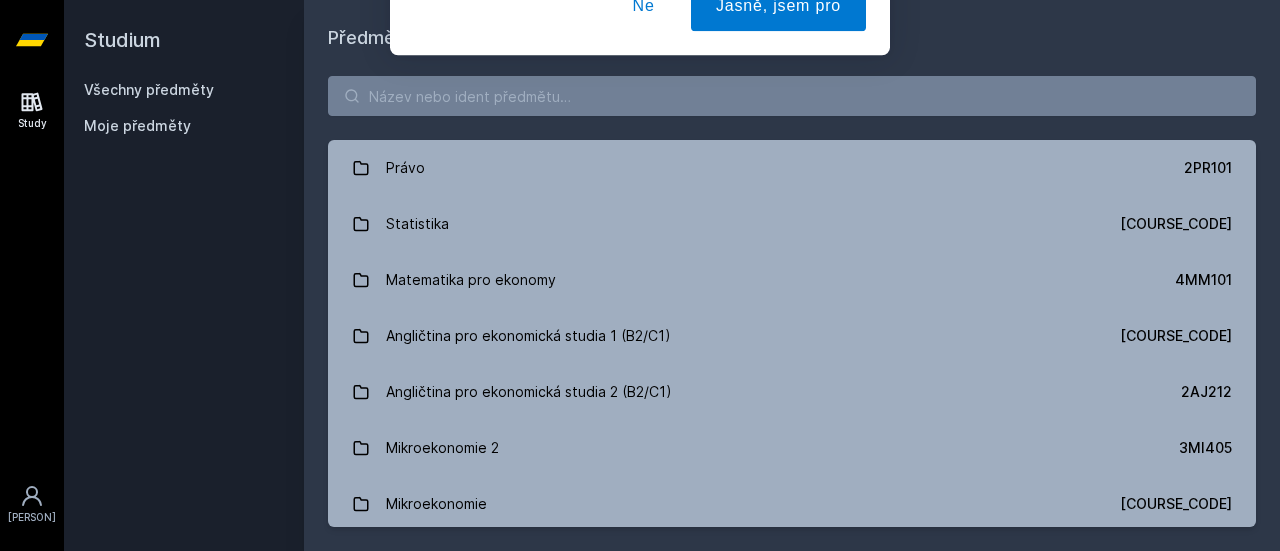 scroll, scrollTop: 0, scrollLeft: 0, axis: both 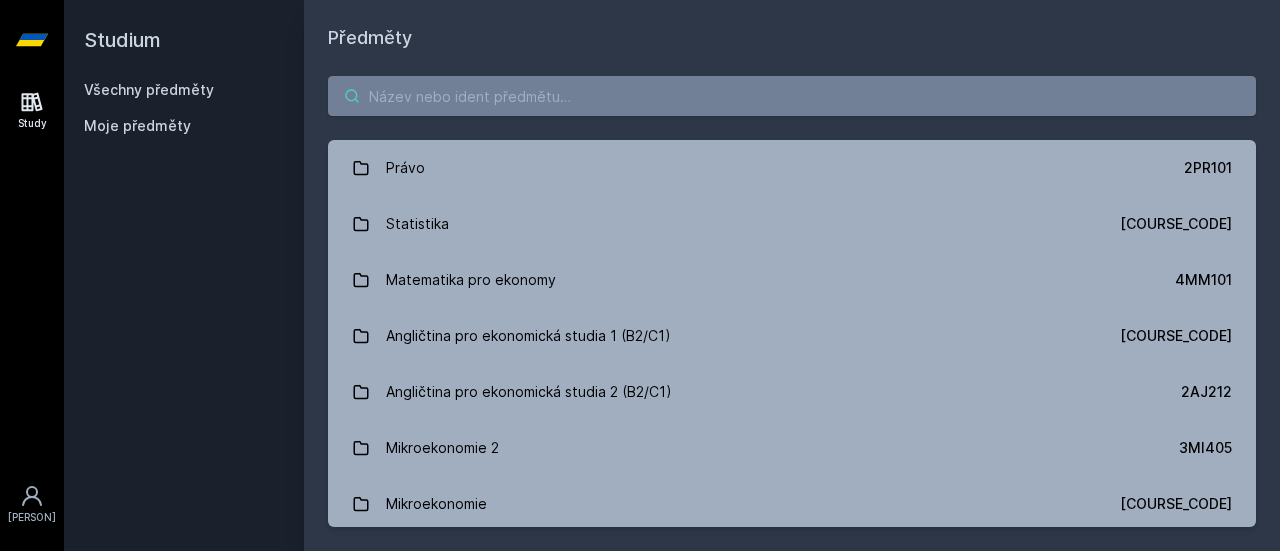 click at bounding box center (792, 96) 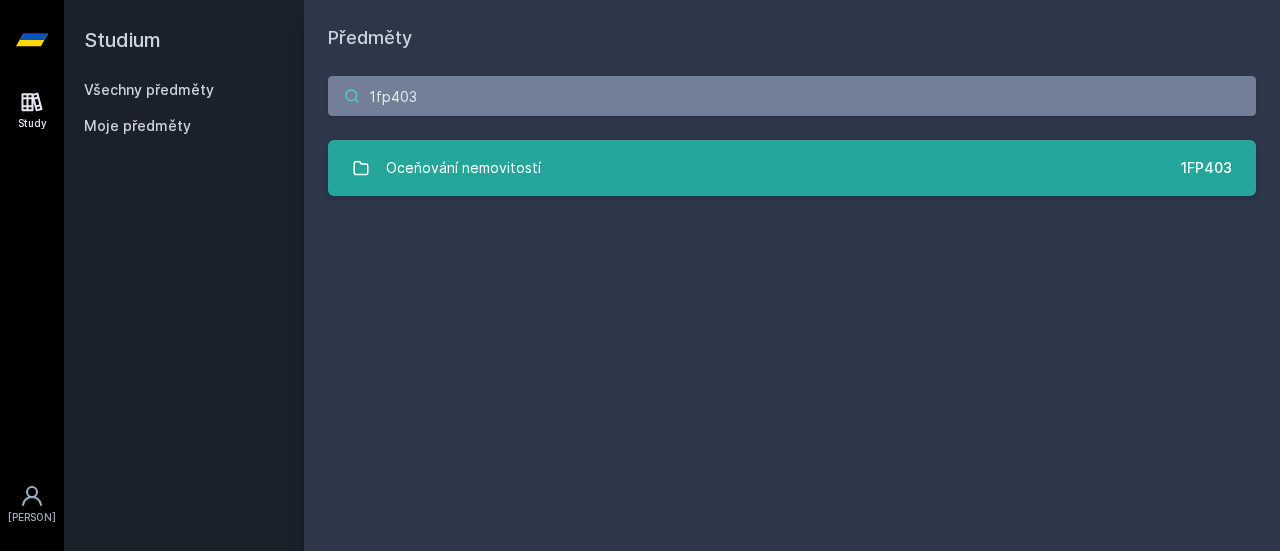 type on "1fp403" 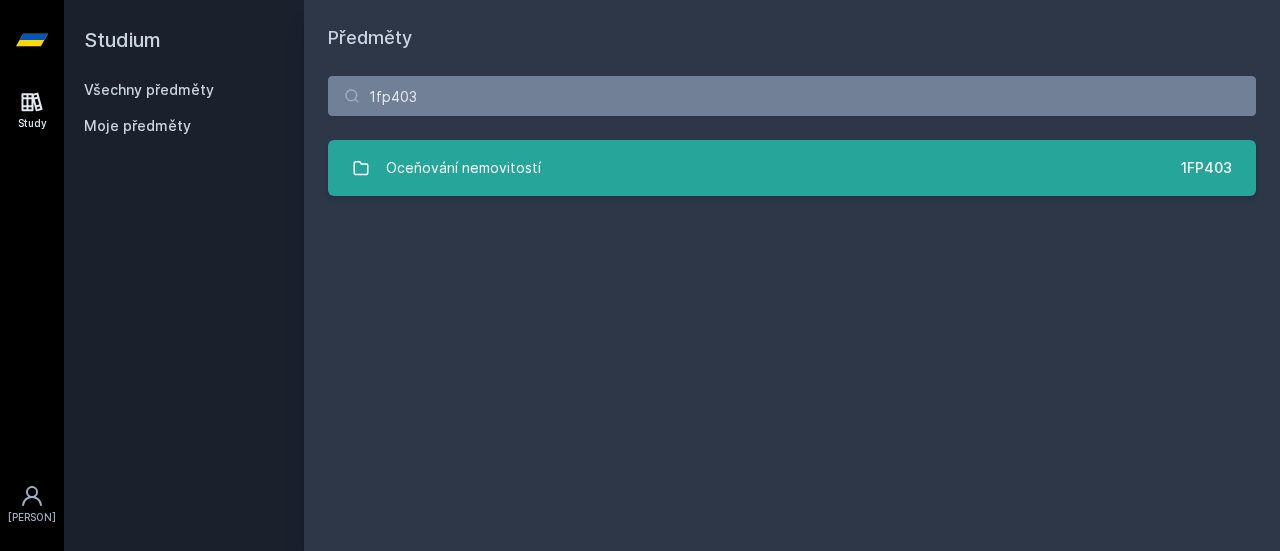 click on "Oceňování nemovitostí" at bounding box center [463, 168] 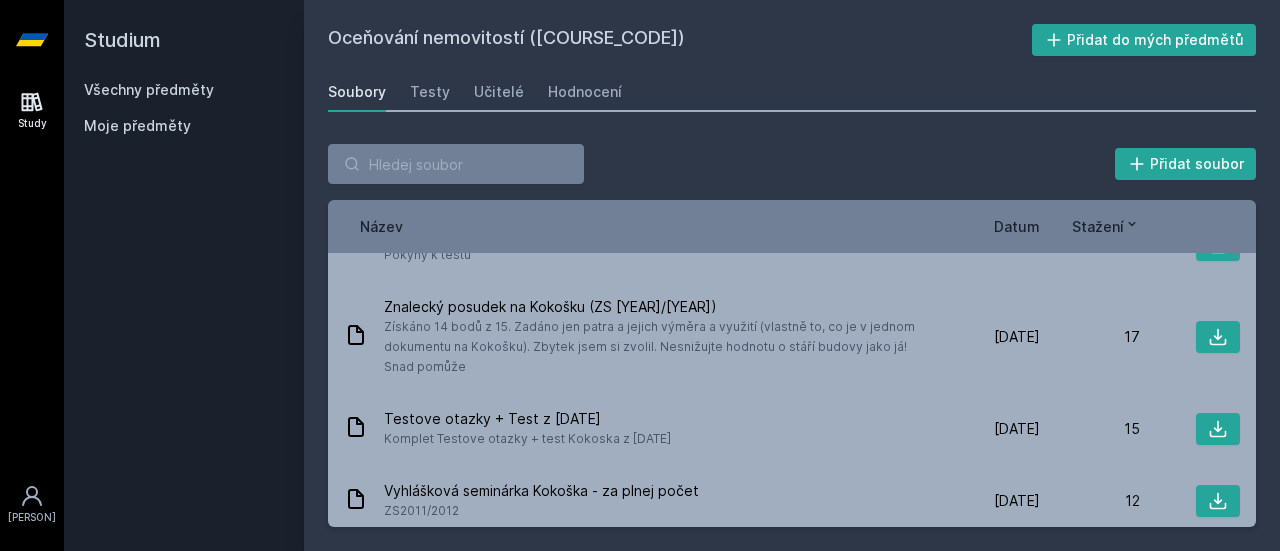 scroll, scrollTop: 0, scrollLeft: 0, axis: both 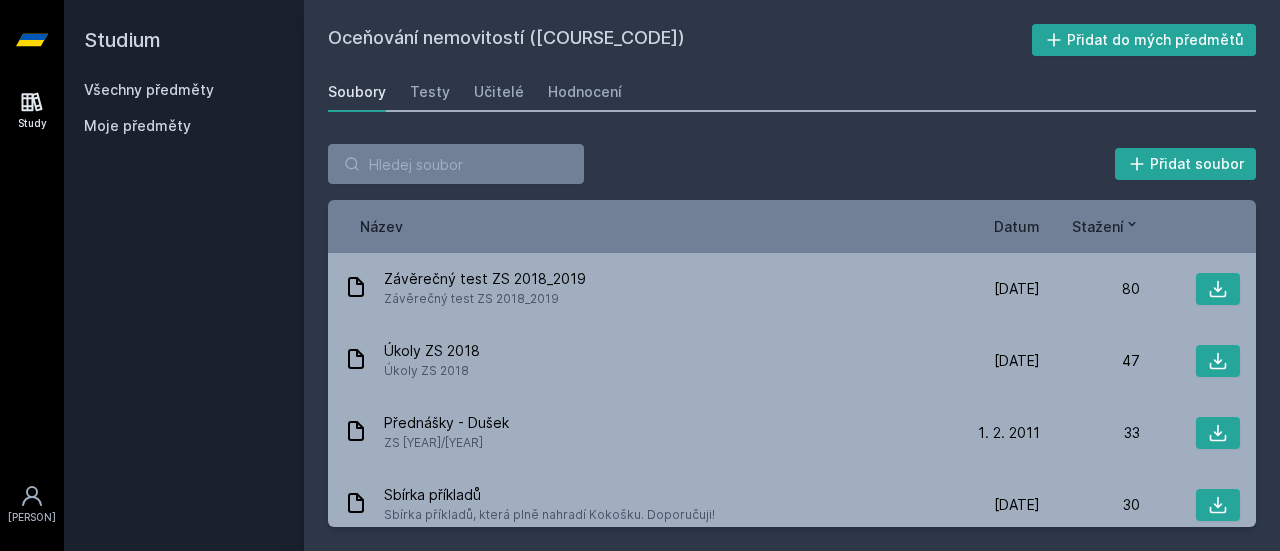 click on "Soubory
Testy
Učitelé
Hodnocení" at bounding box center (792, 92) 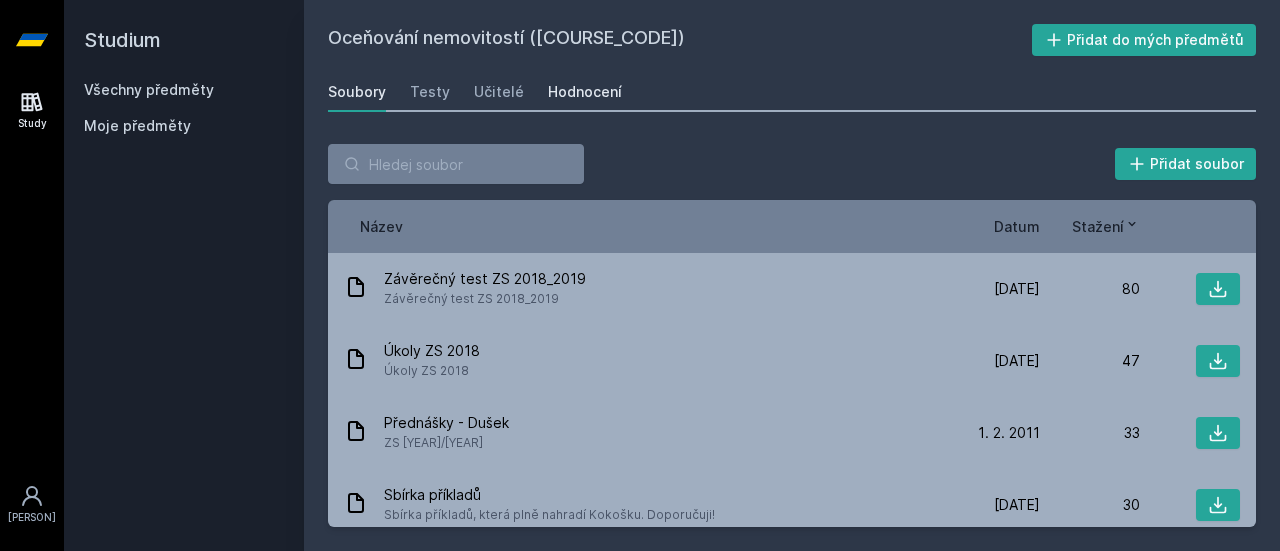 click on "Hodnocení" at bounding box center (585, 92) 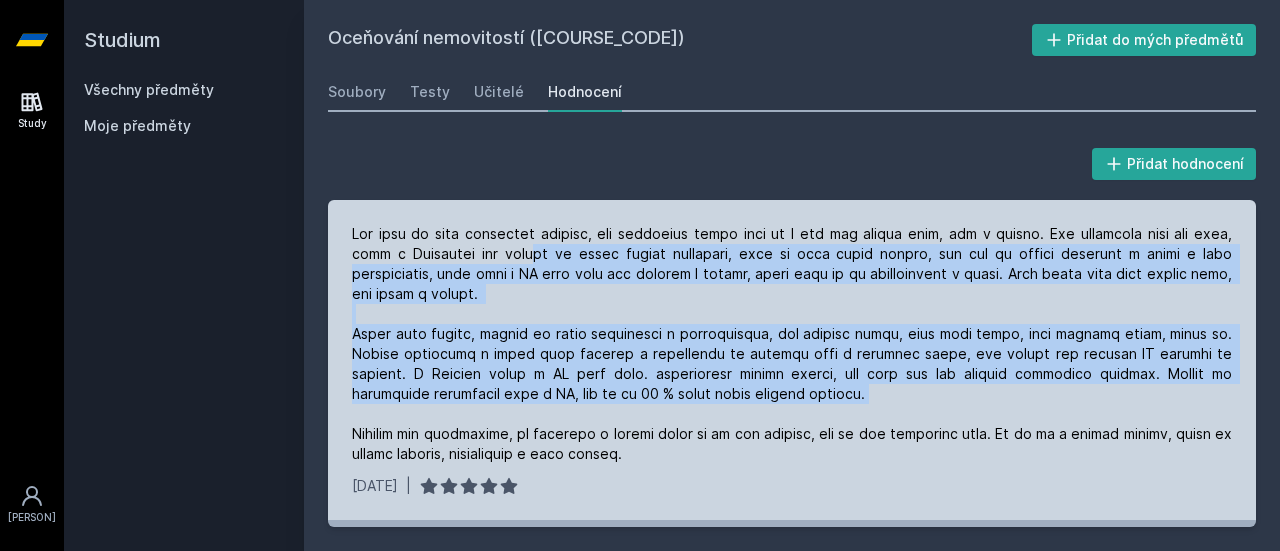 drag, startPoint x: 481, startPoint y: 259, endPoint x: 804, endPoint y: 389, distance: 348.17957 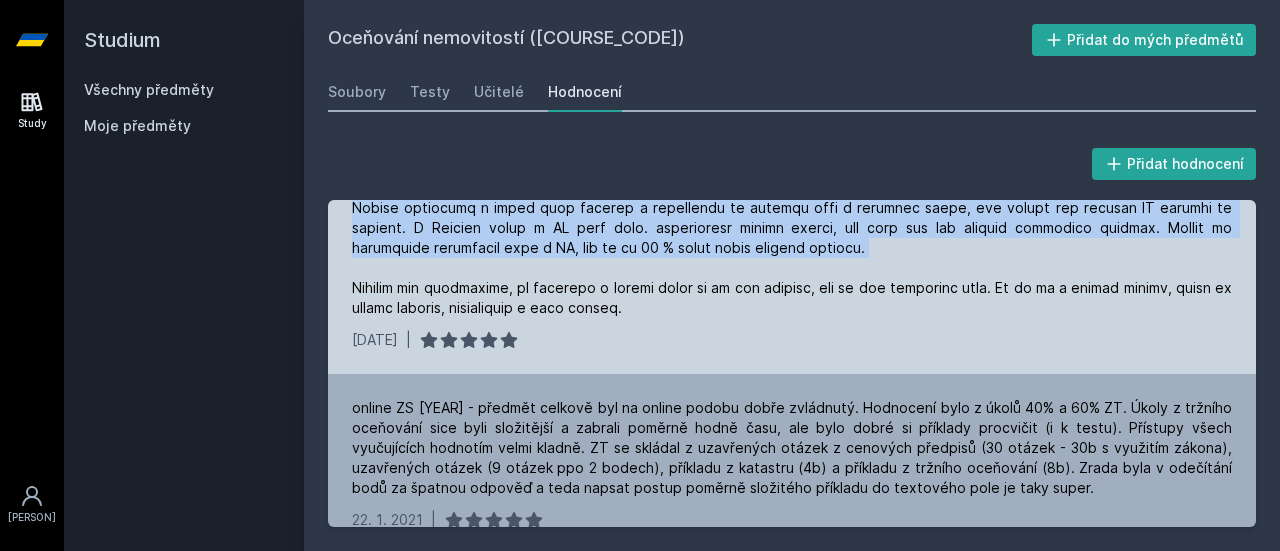 scroll, scrollTop: 147, scrollLeft: 0, axis: vertical 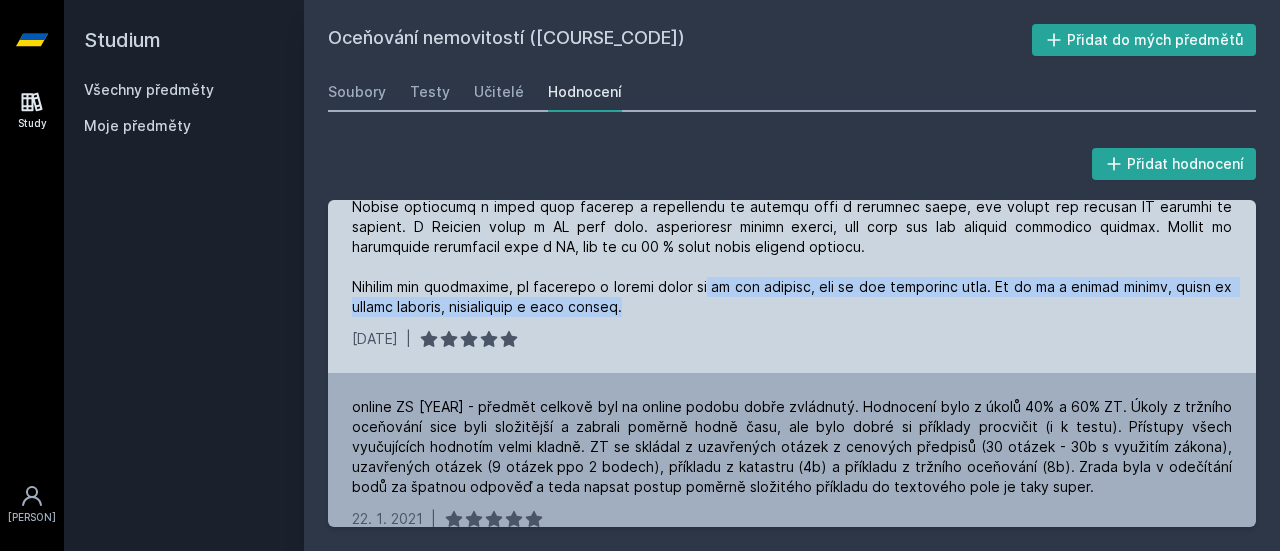 drag, startPoint x: 700, startPoint y: 283, endPoint x: 652, endPoint y: 306, distance: 53.225933 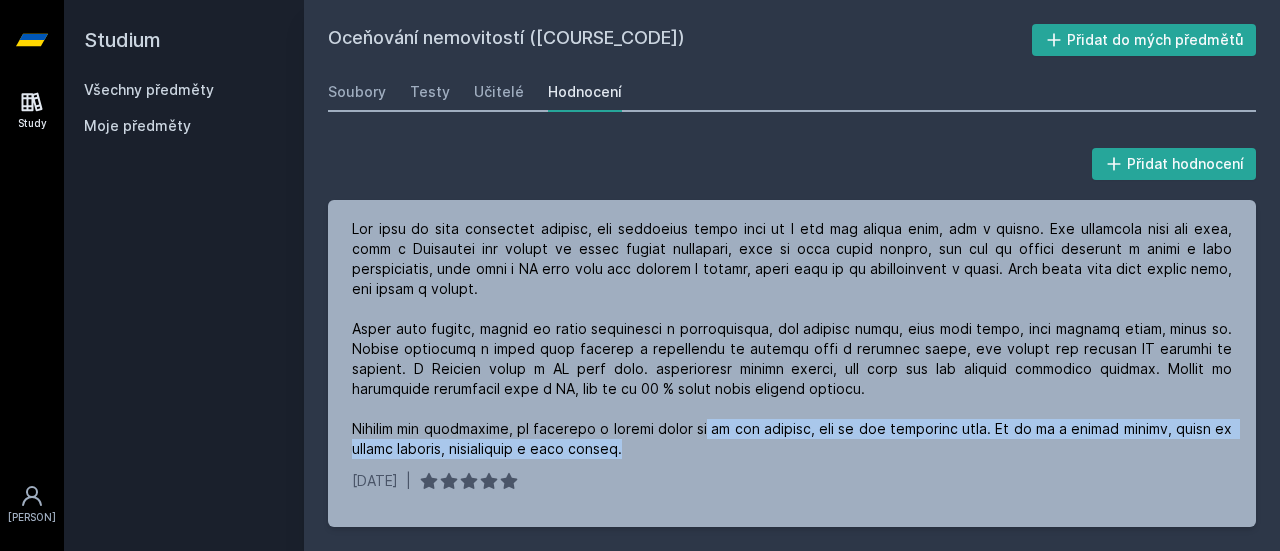 scroll, scrollTop: 0, scrollLeft: 0, axis: both 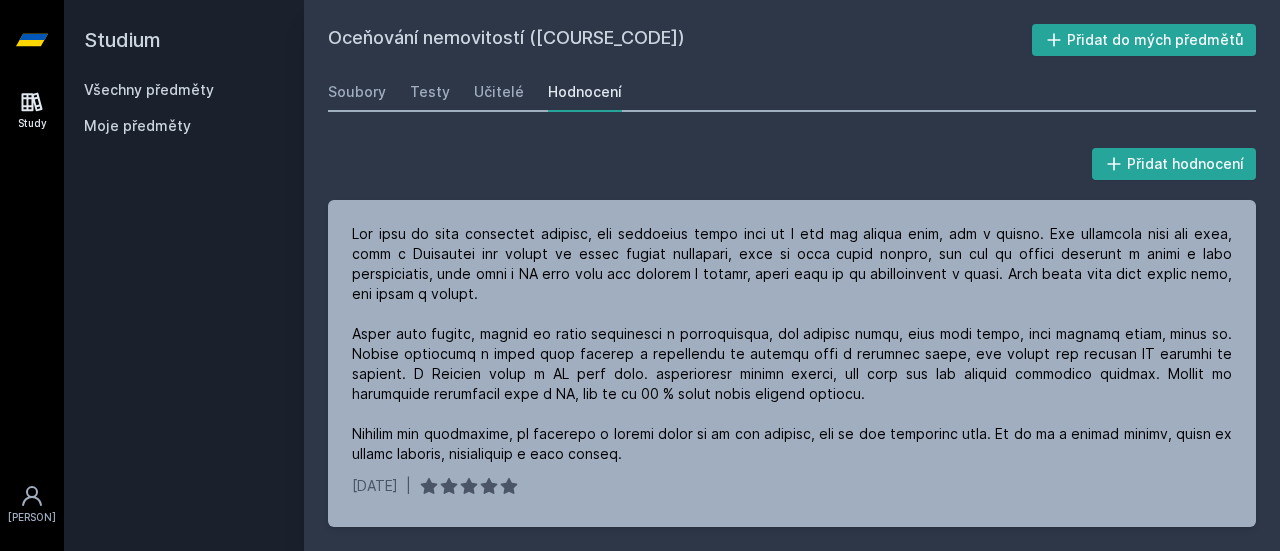 click on "[DATE]" at bounding box center [792, 275] 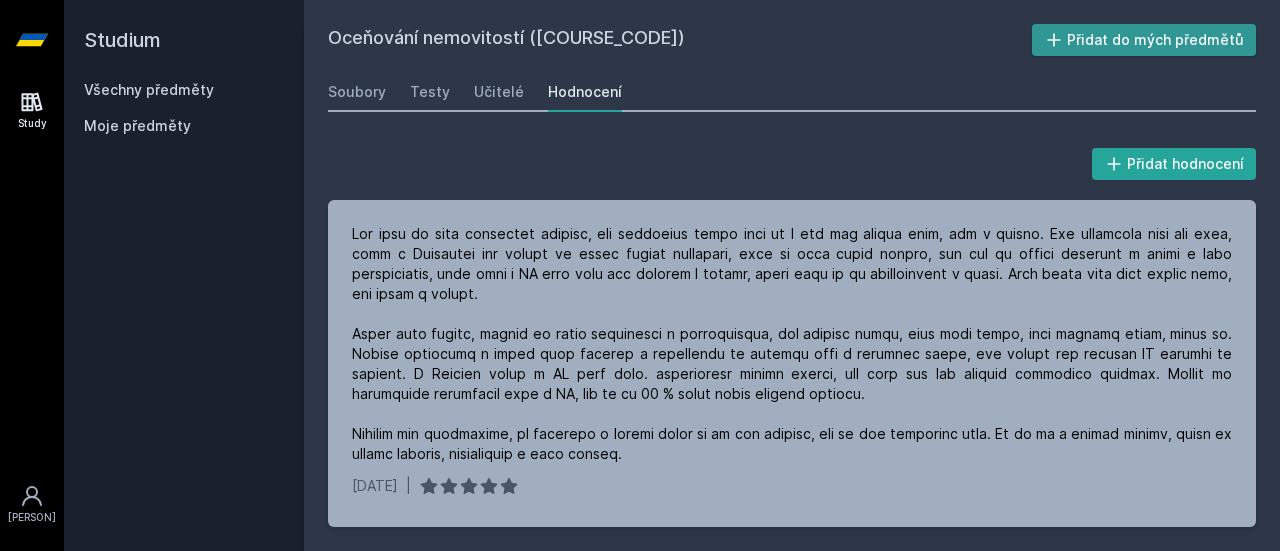 click on "Přidat do mých předmětů" at bounding box center (1144, 40) 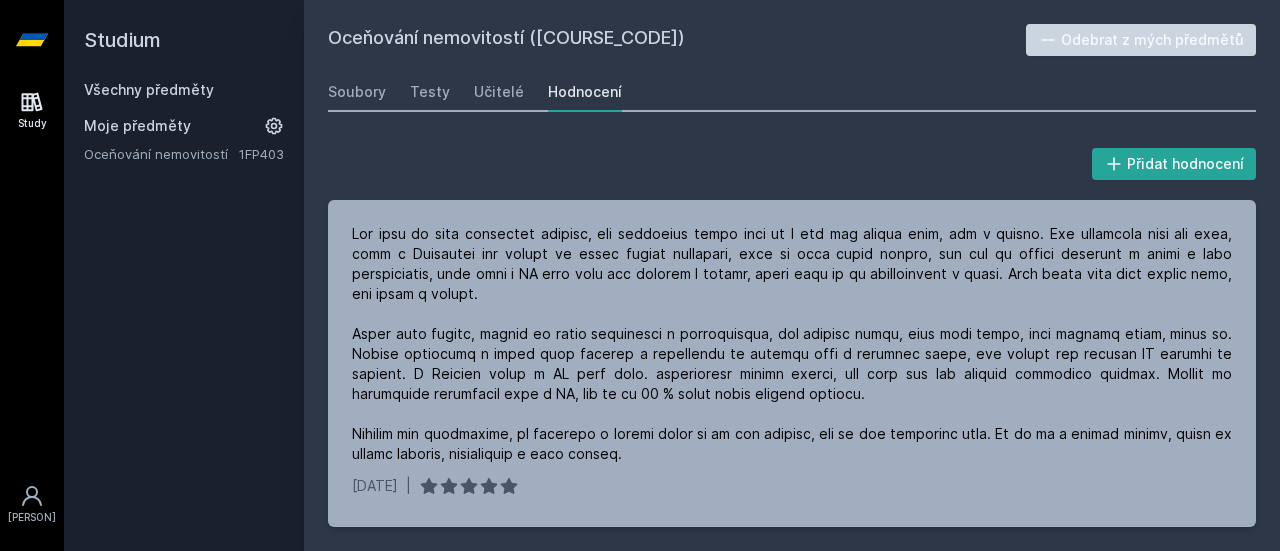 click 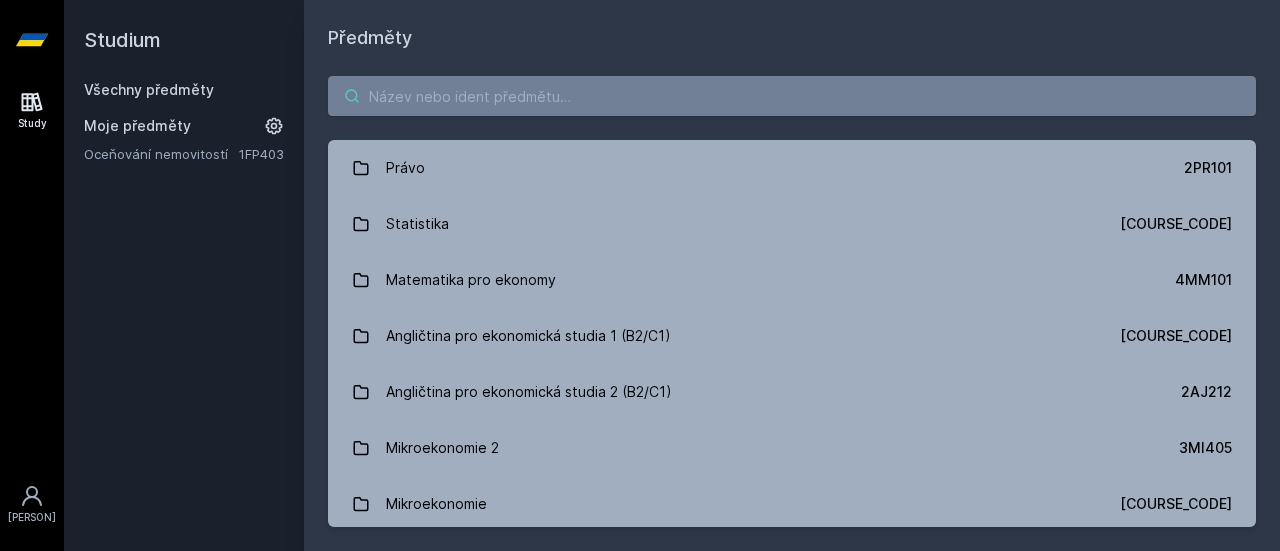 click at bounding box center [792, 96] 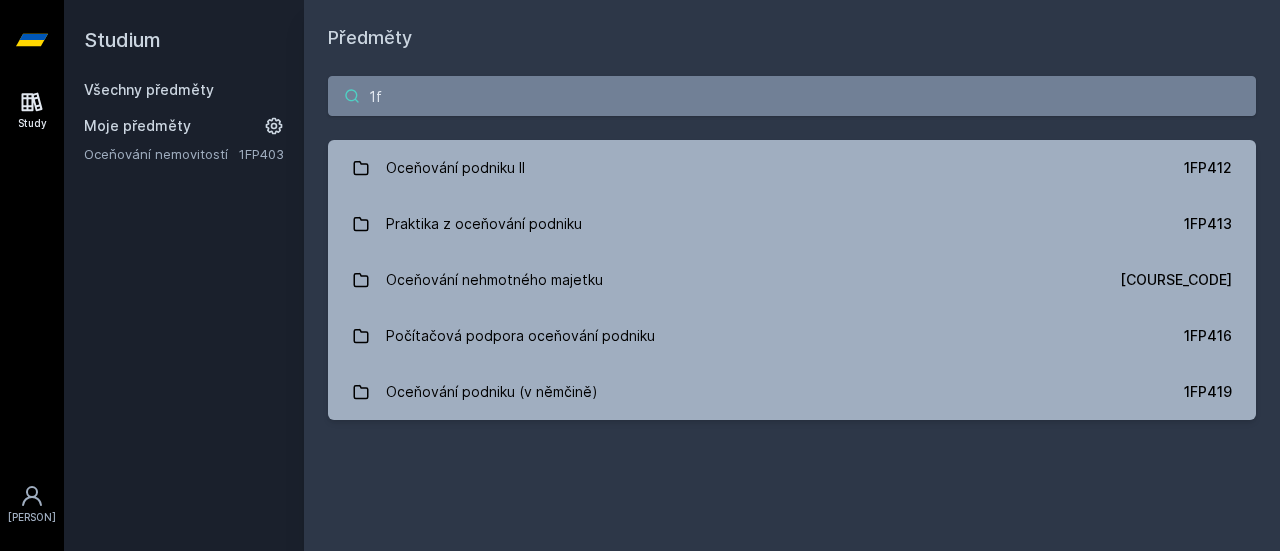 type on "1" 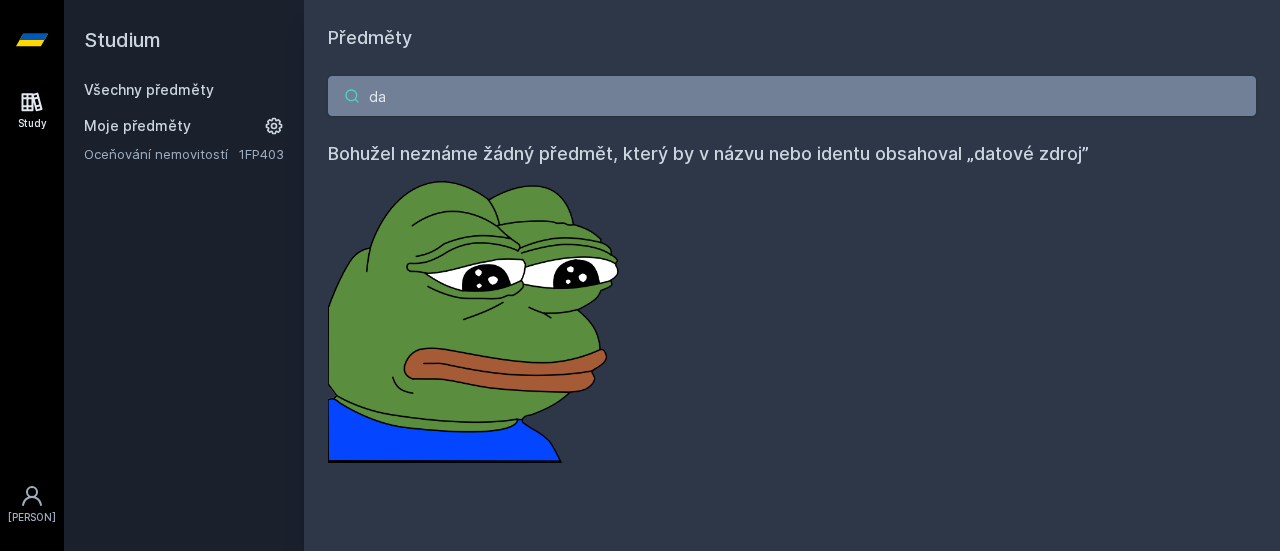 type on "d" 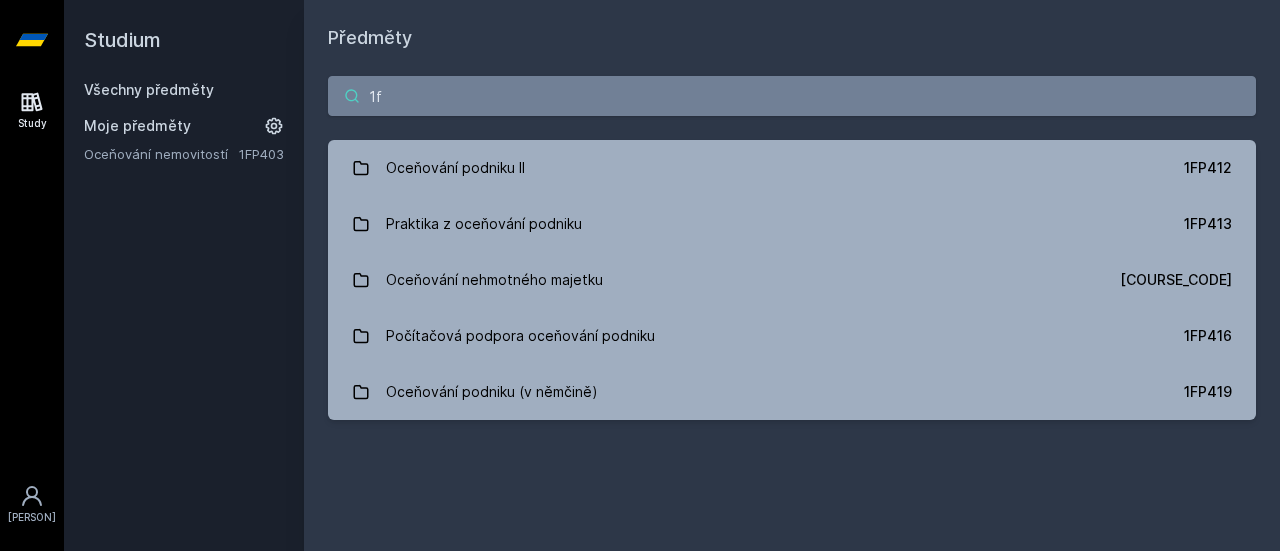 type on "1" 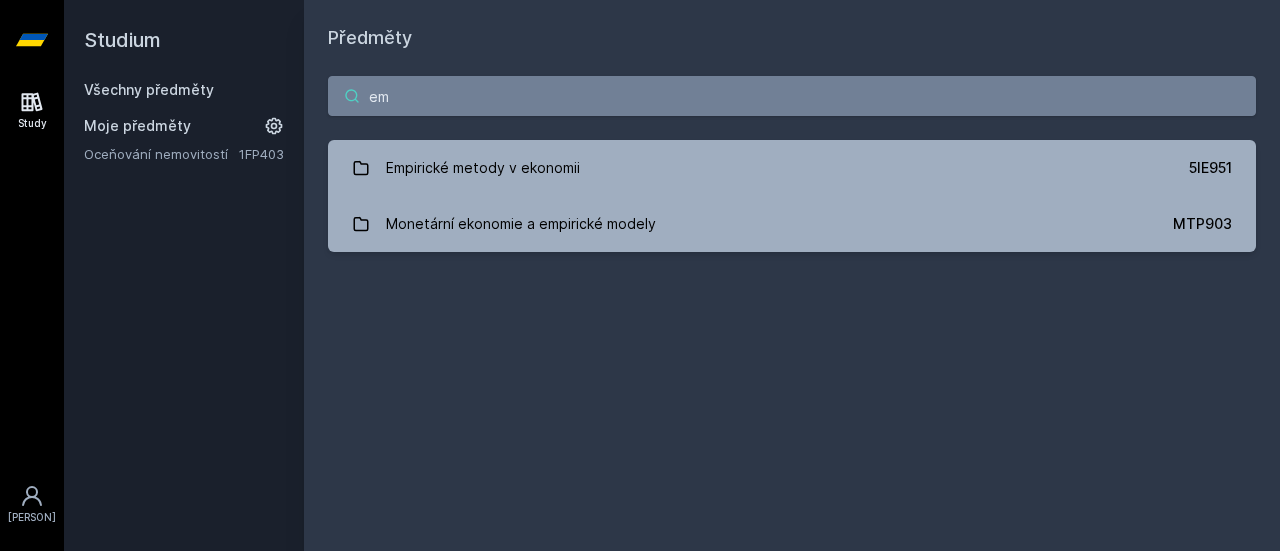 type on "e" 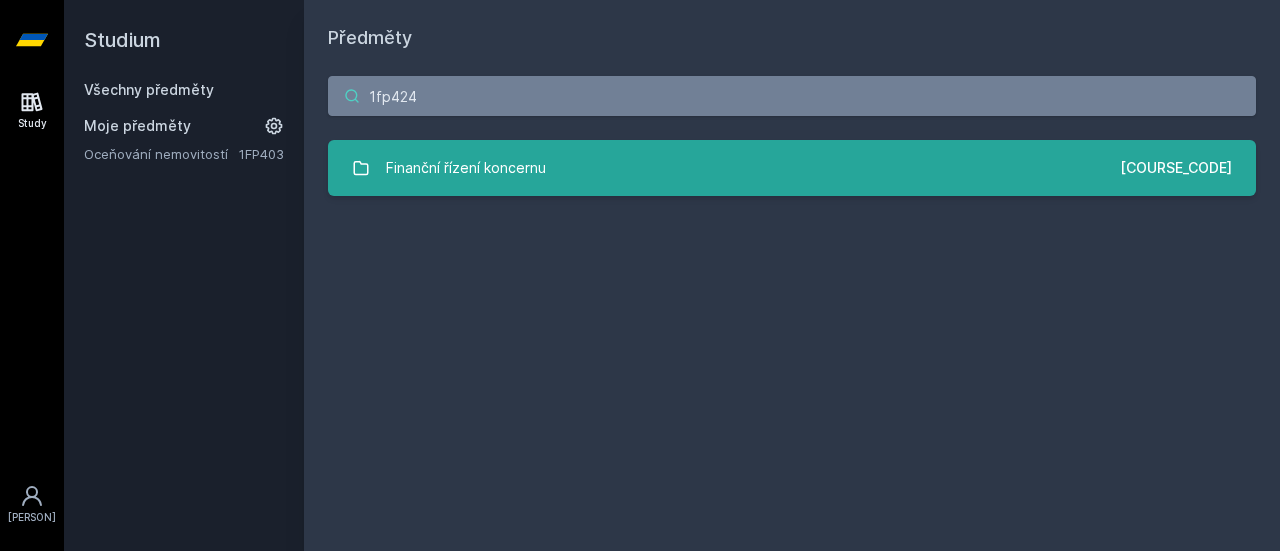 type on "1fp424" 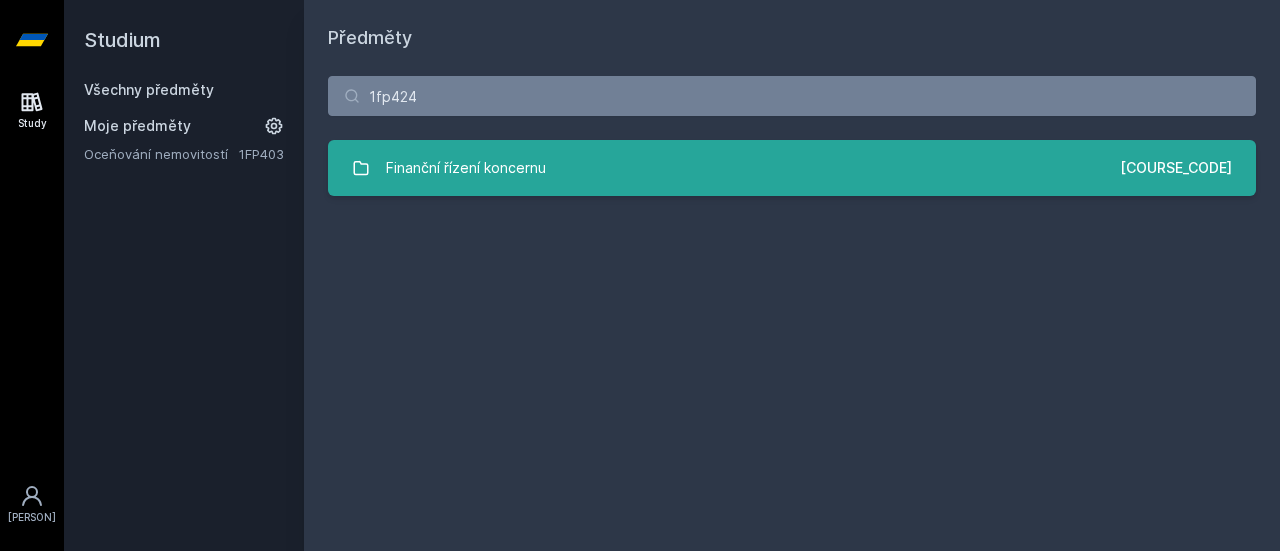 click on "Finanční řízení koncernu" at bounding box center [466, 168] 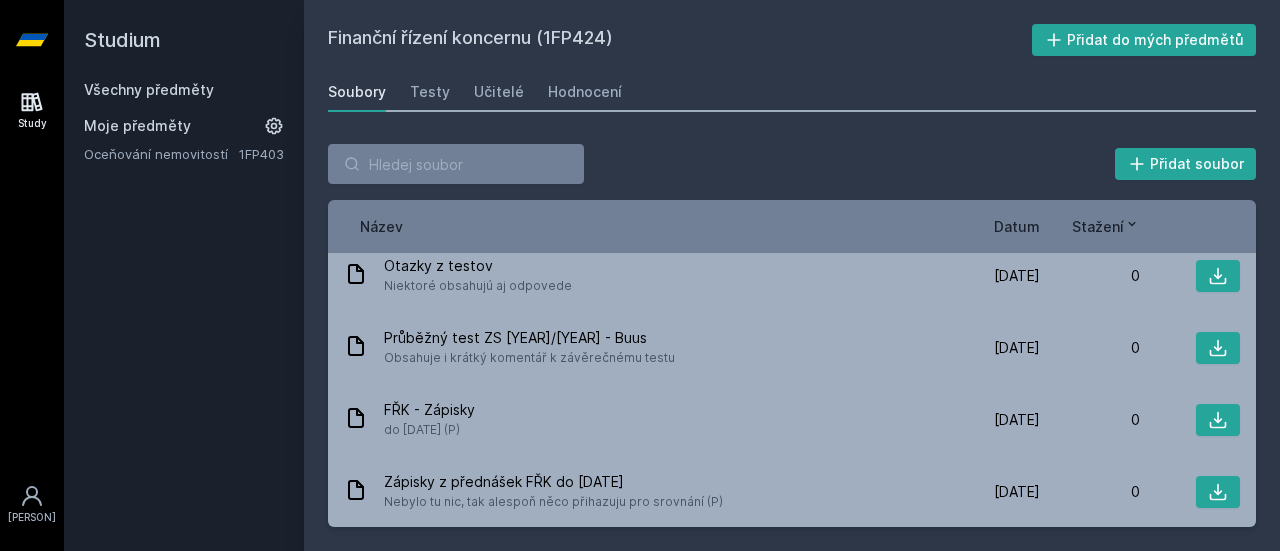 scroll, scrollTop: 0, scrollLeft: 0, axis: both 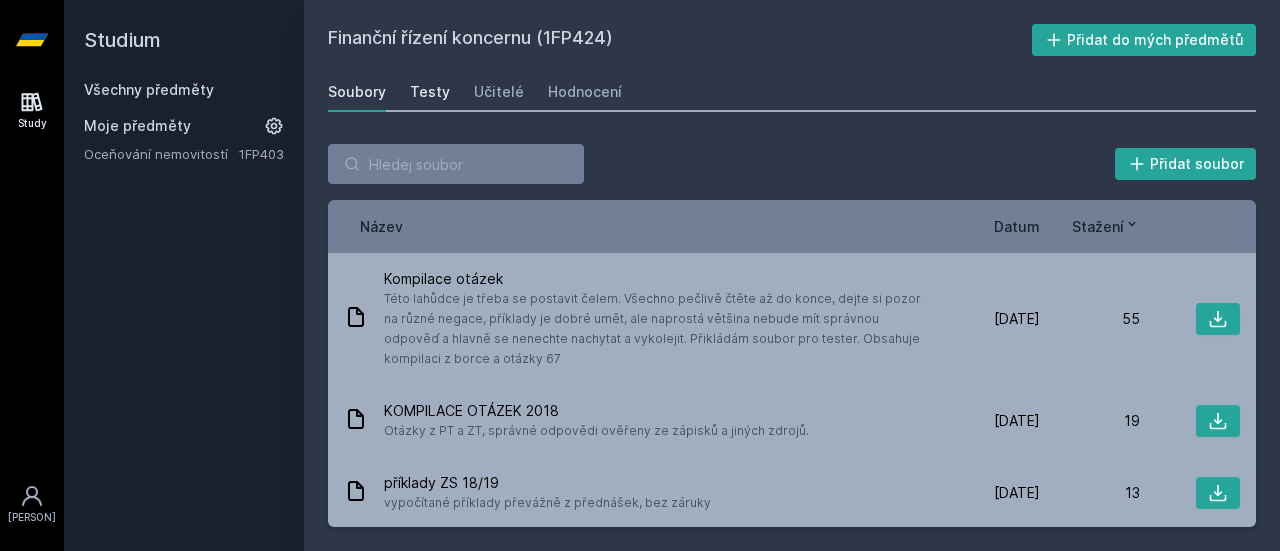 click on "Testy" at bounding box center [430, 92] 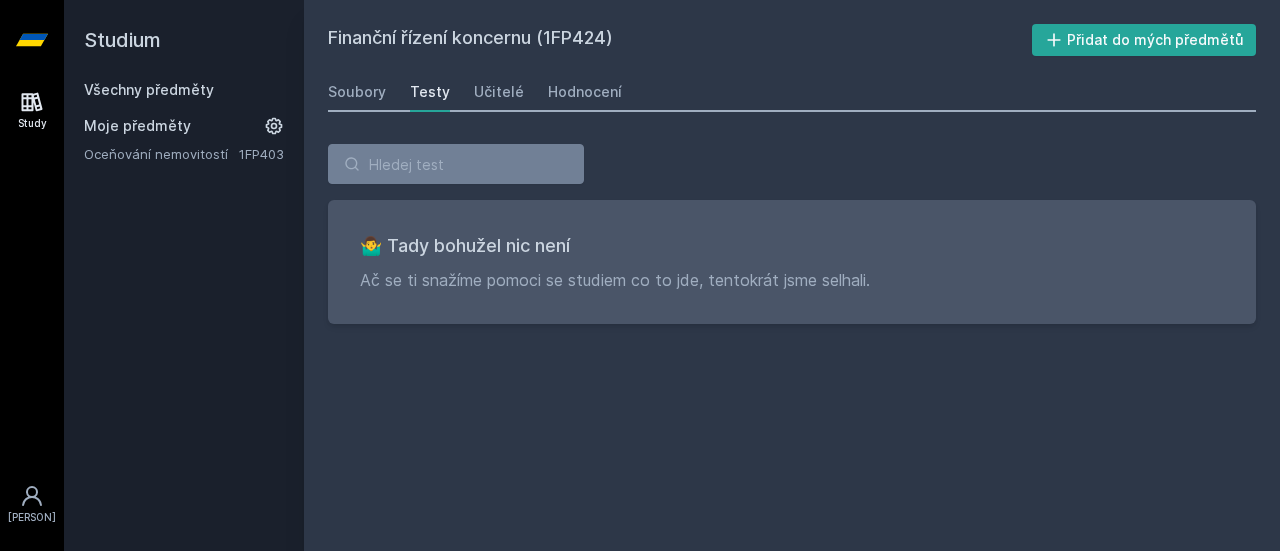 click on "Soubory
Testy
Učitelé
Hodnocení" at bounding box center [792, 92] 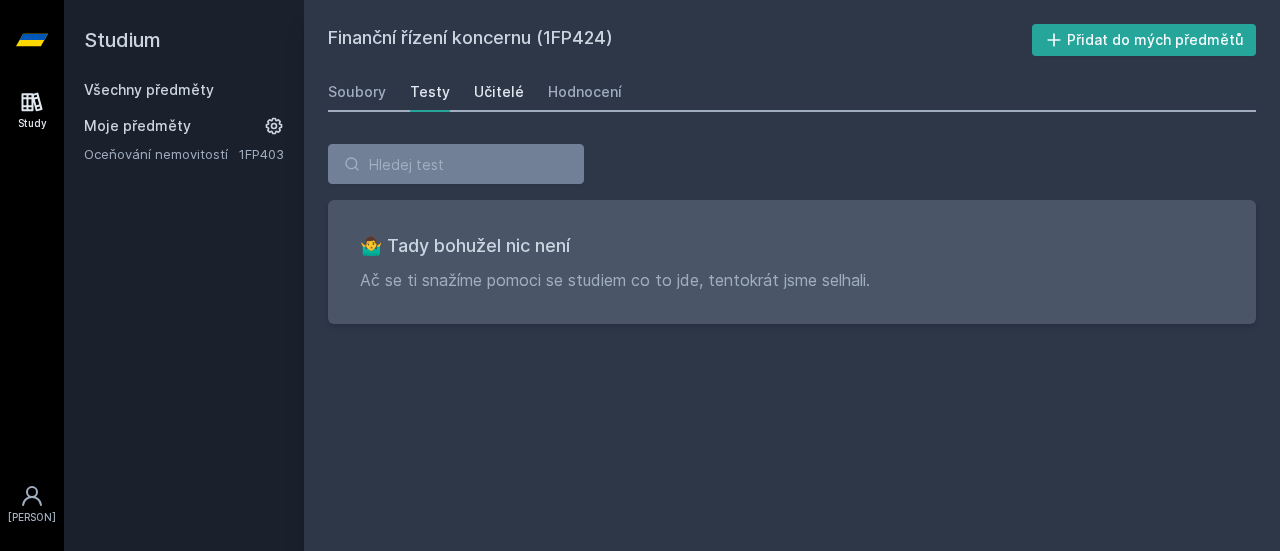 click on "Učitelé" at bounding box center (499, 92) 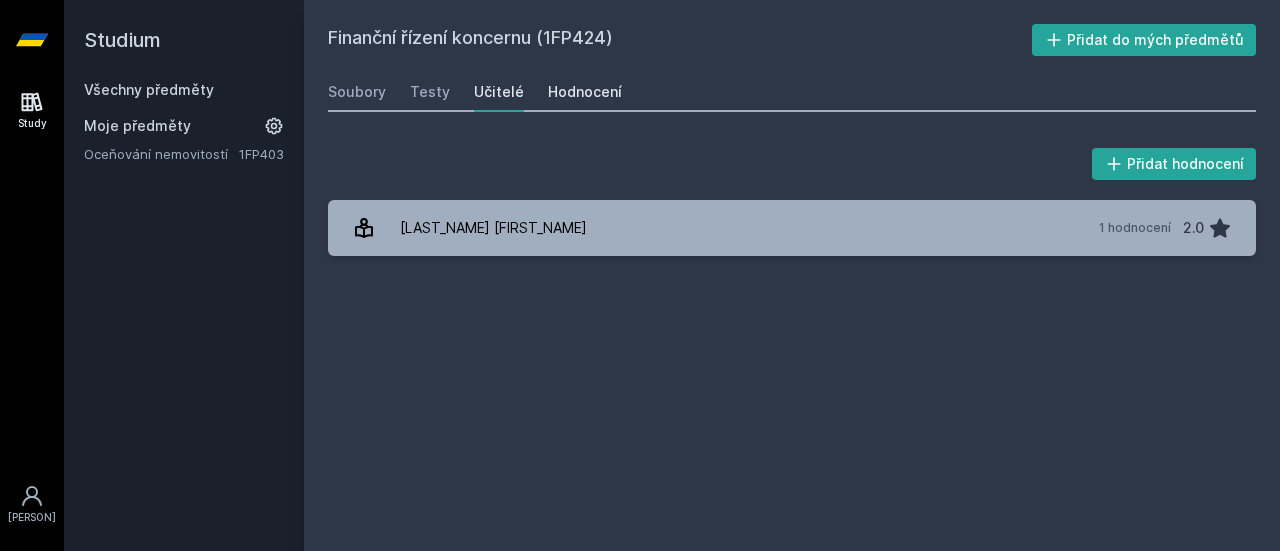 click on "Hodnocení" at bounding box center (585, 92) 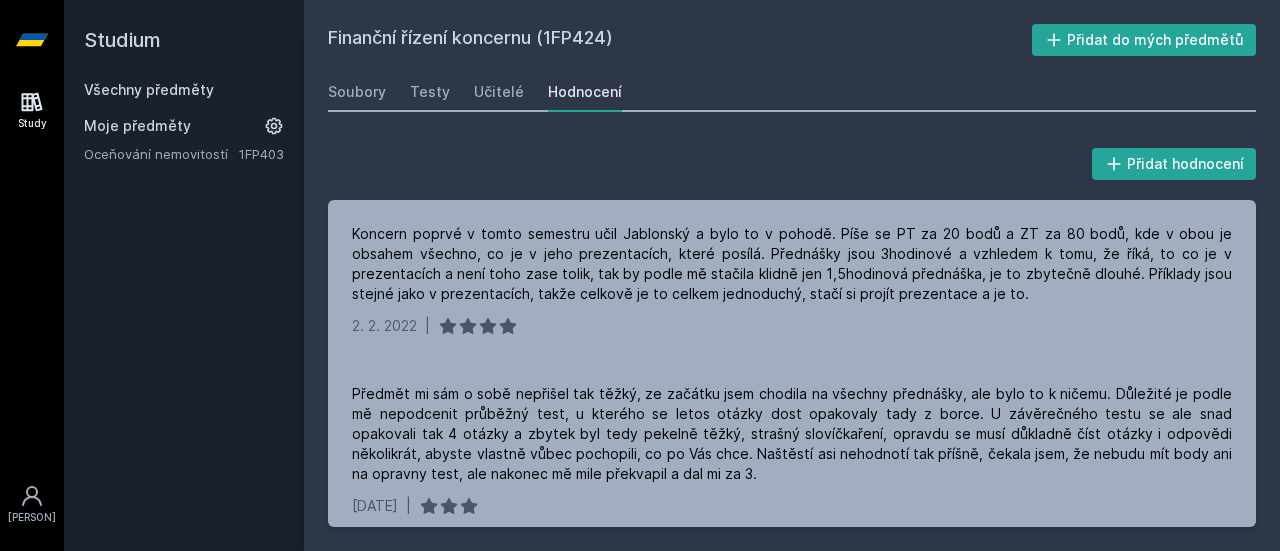 click on "Hodnocení" at bounding box center [585, 92] 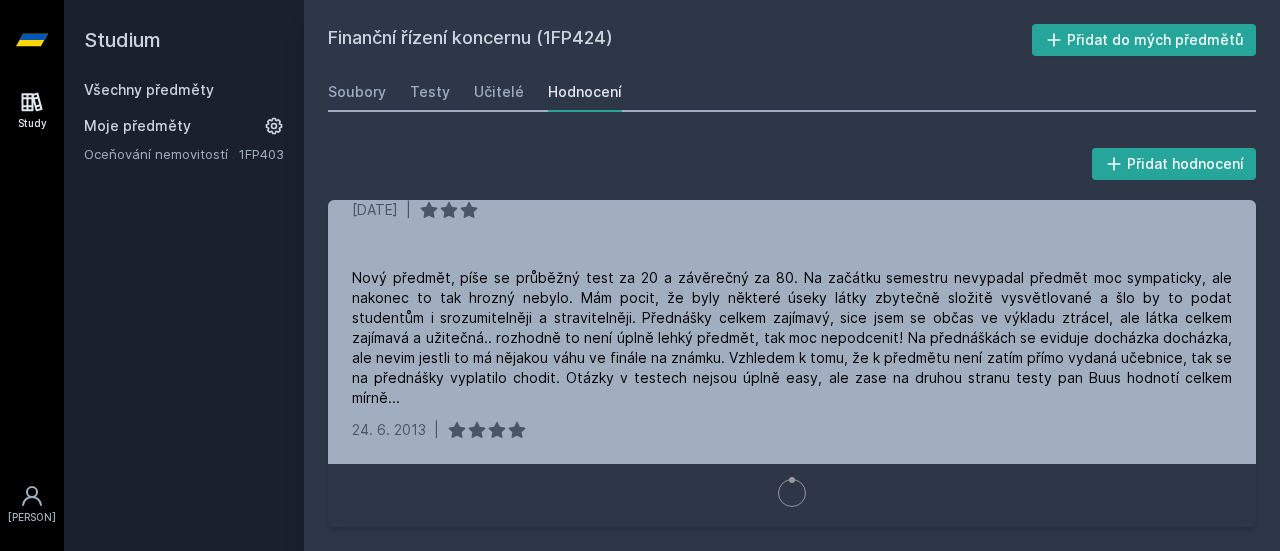 scroll, scrollTop: 4252, scrollLeft: 0, axis: vertical 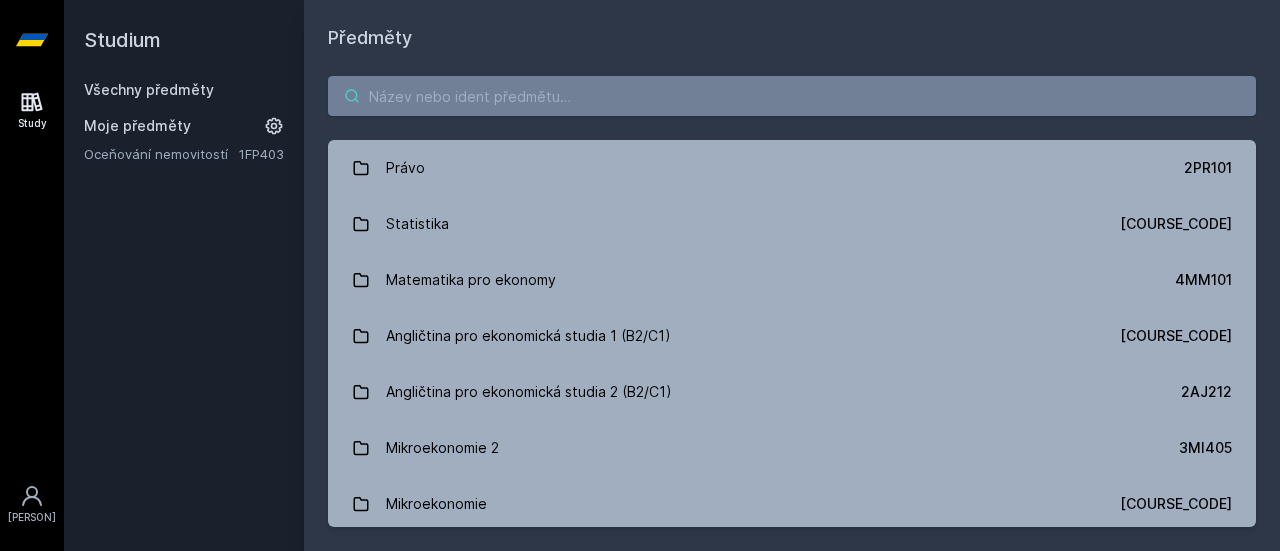 click at bounding box center [792, 96] 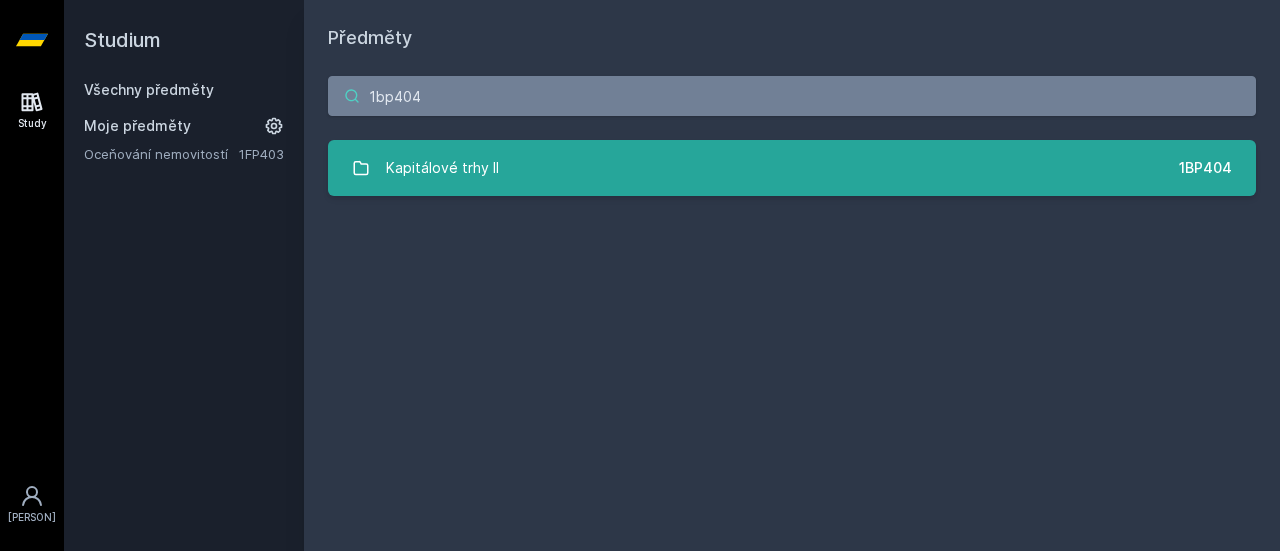 type on "1bp404" 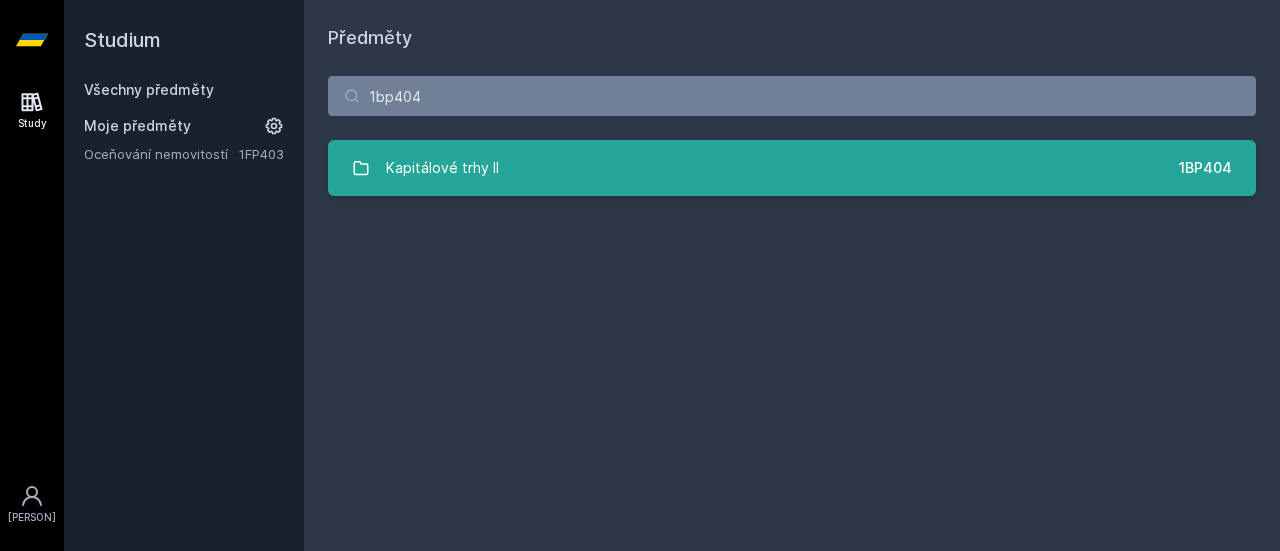 click on "Kapitálové trhy II" at bounding box center [442, 168] 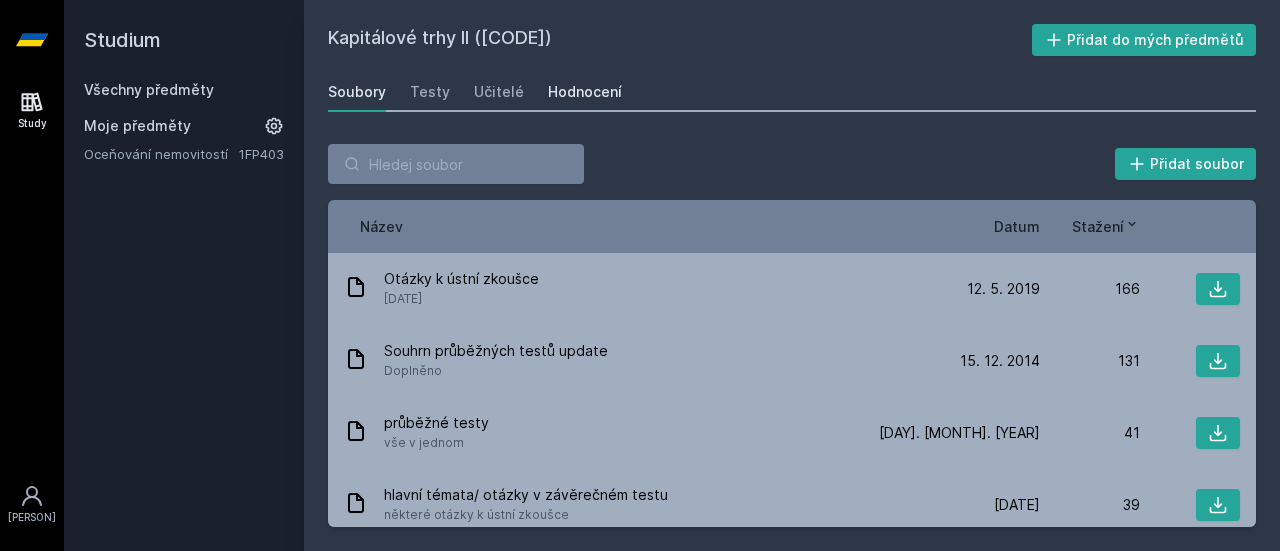 click on "Hodnocení" at bounding box center [585, 92] 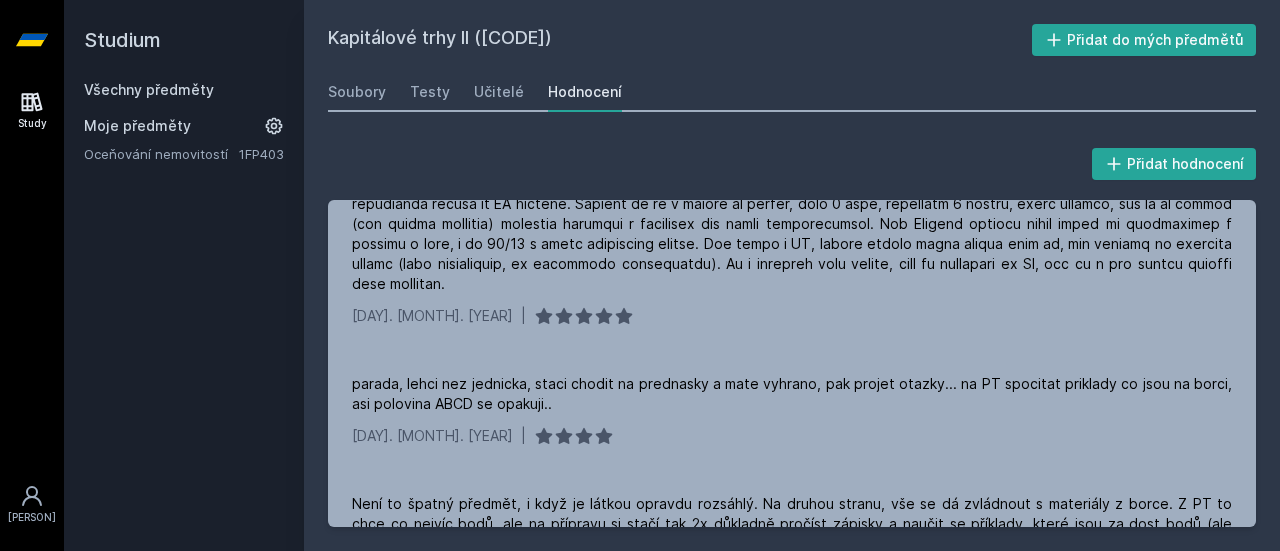 scroll, scrollTop: 587, scrollLeft: 0, axis: vertical 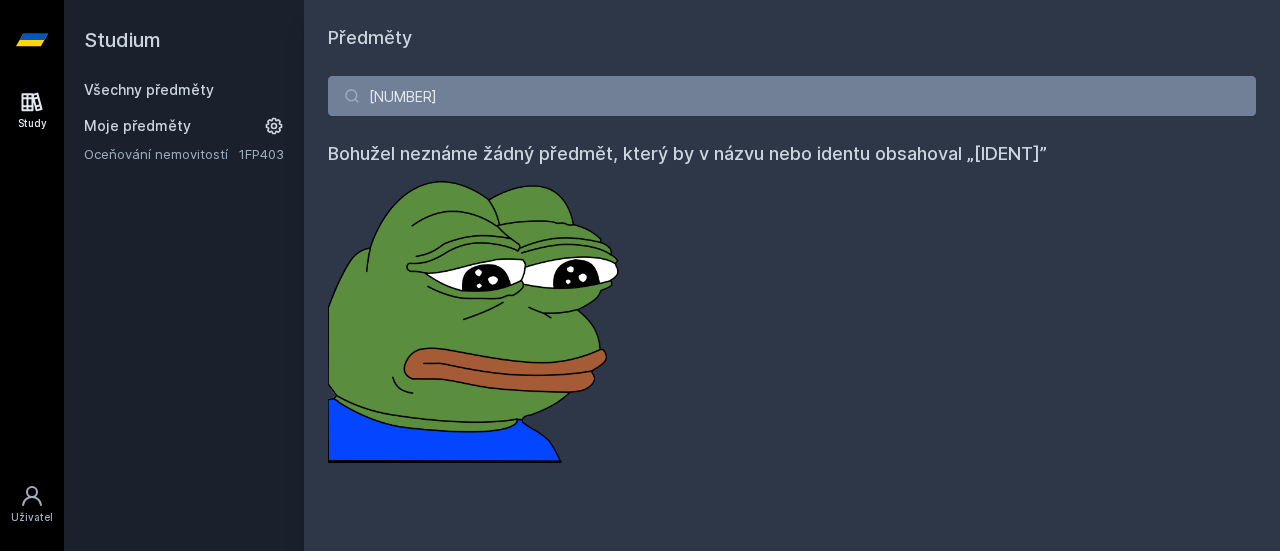 type on "1" 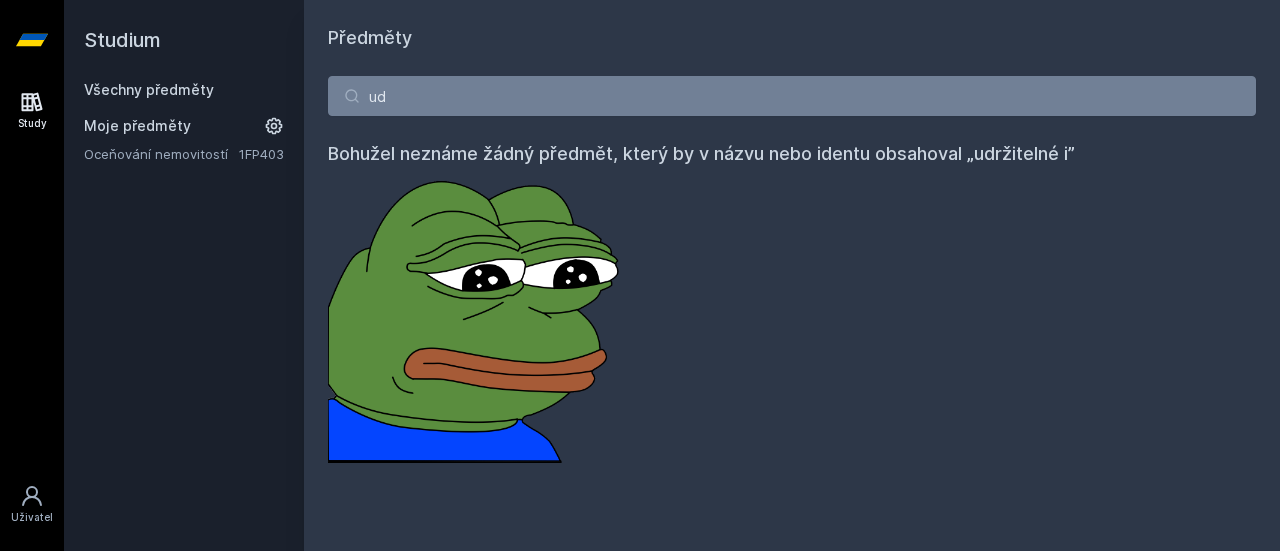 type on "u" 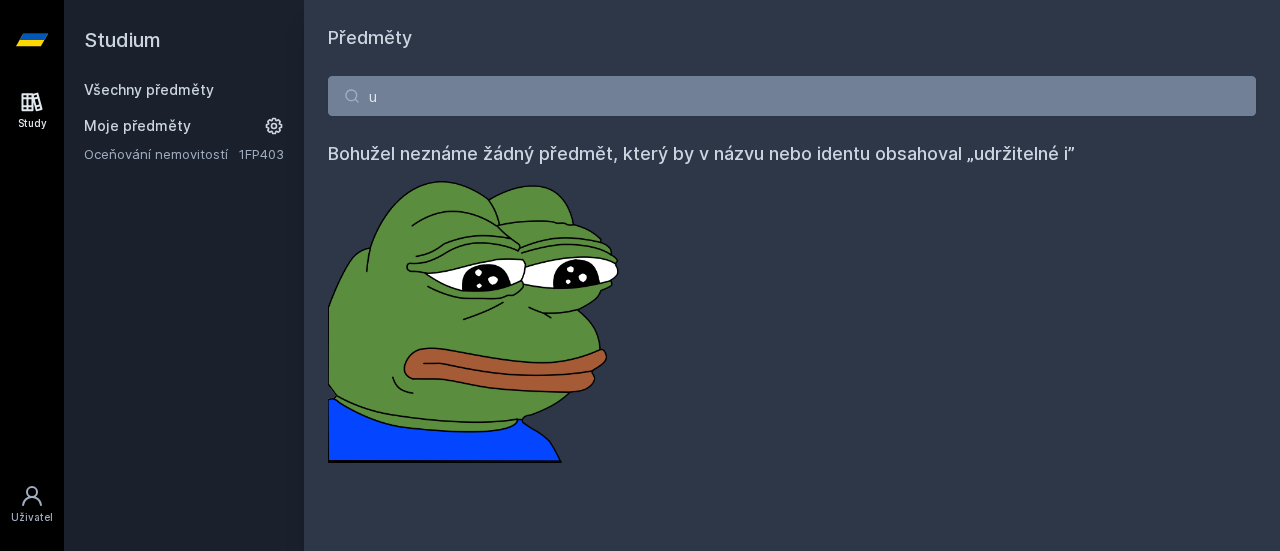 type 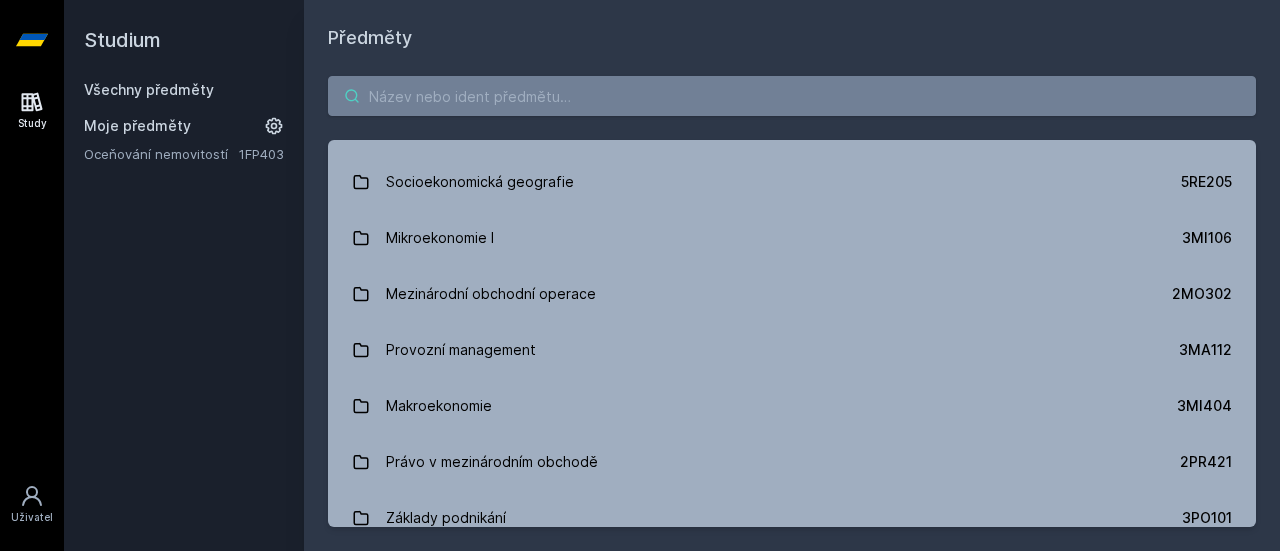 scroll, scrollTop: 2452, scrollLeft: 0, axis: vertical 